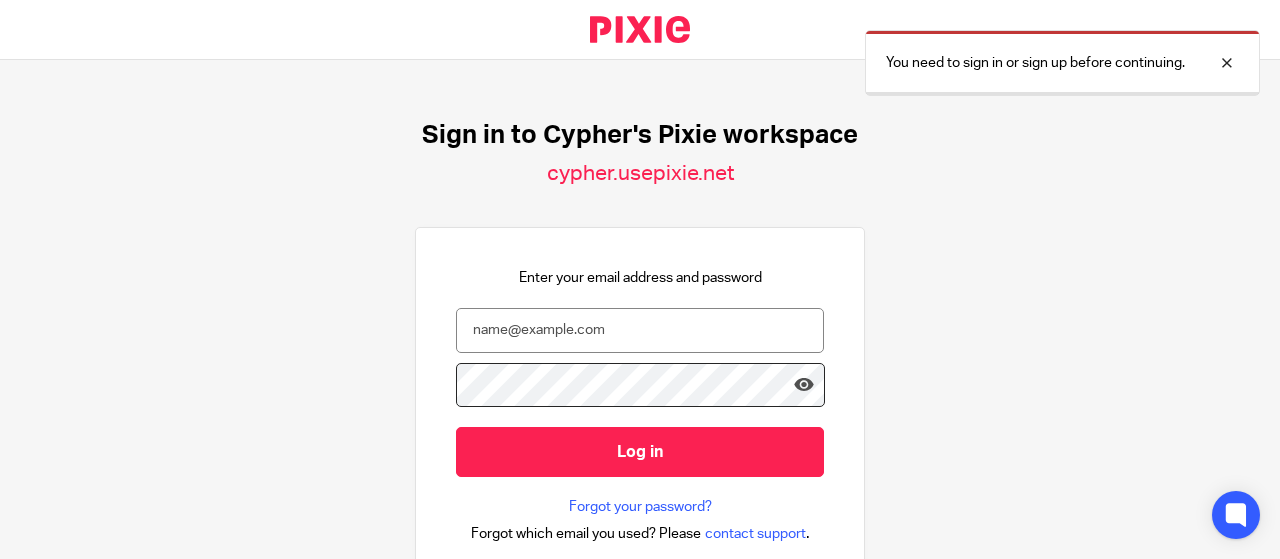scroll, scrollTop: 0, scrollLeft: 0, axis: both 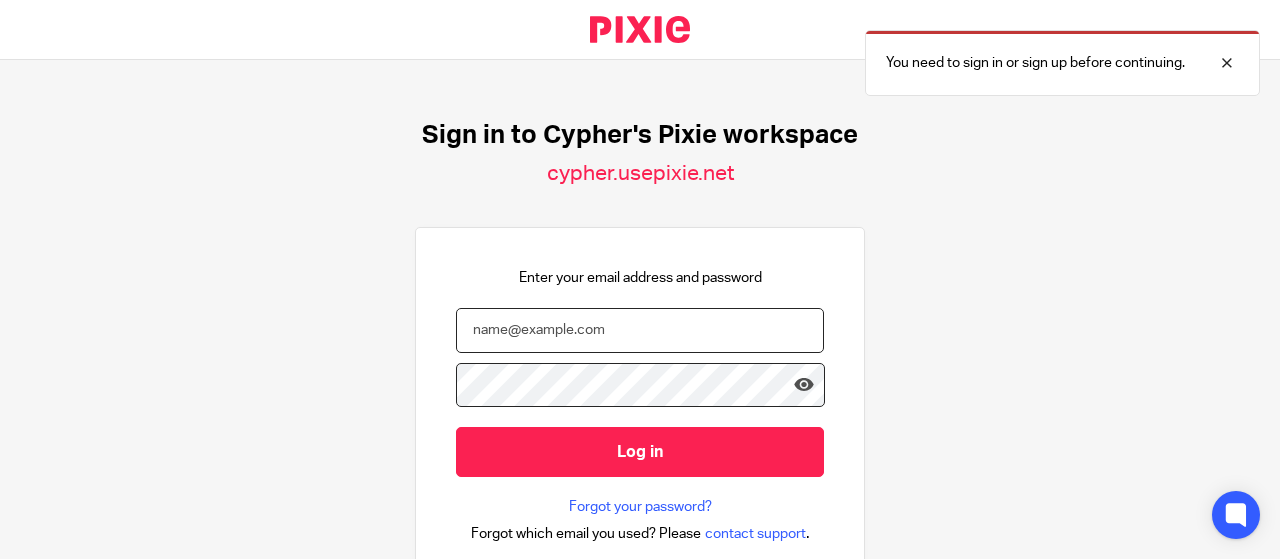 click at bounding box center [640, 330] 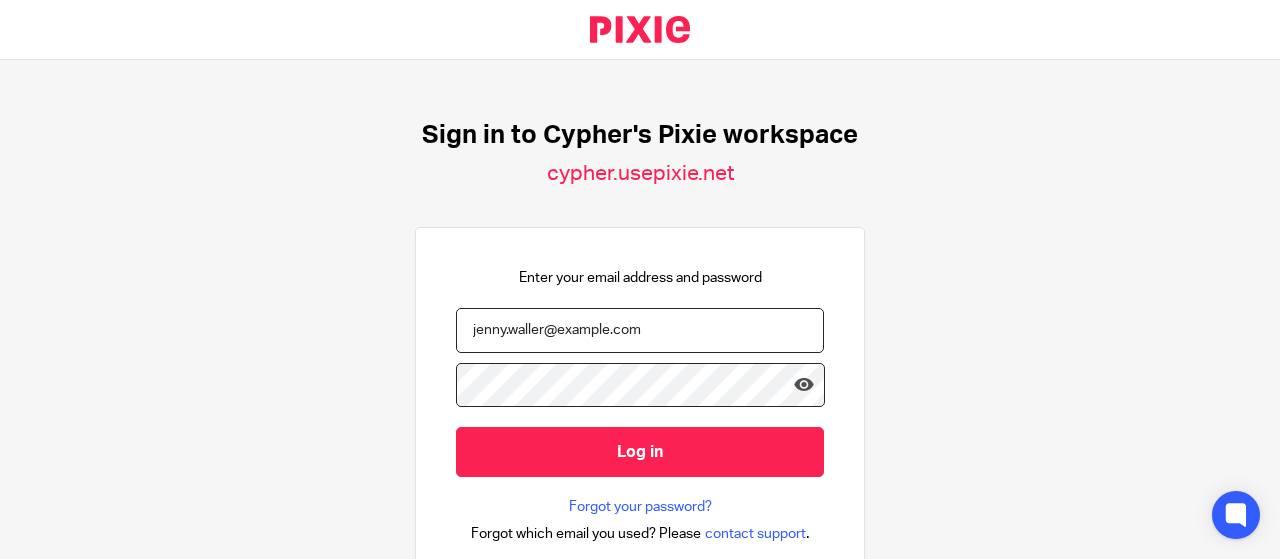 type on "[EMAIL]" 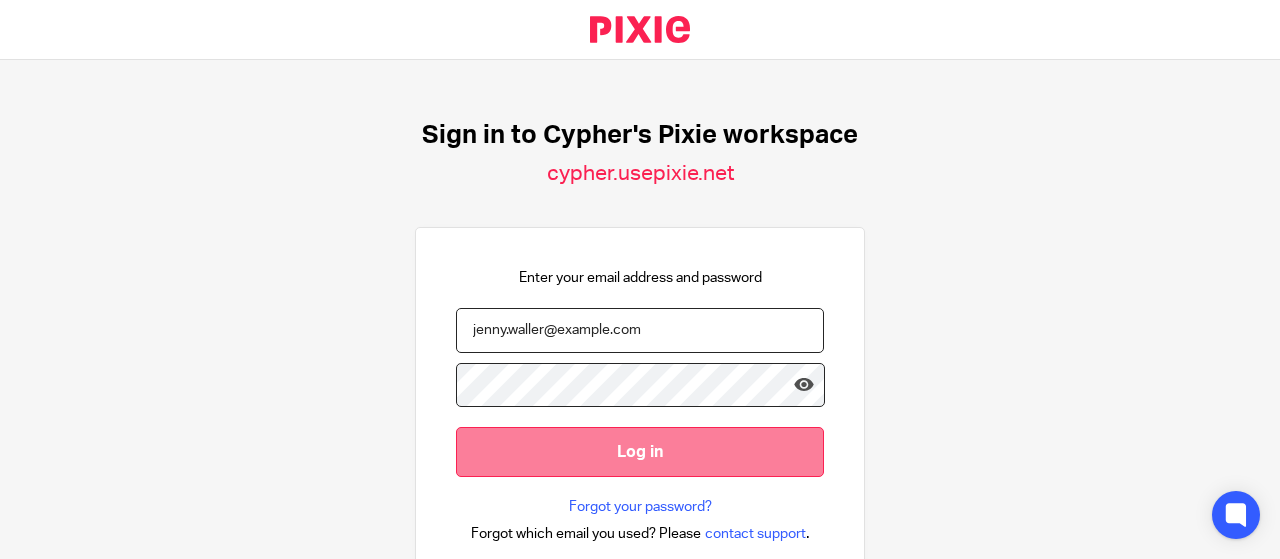 click on "Log in" at bounding box center [640, 451] 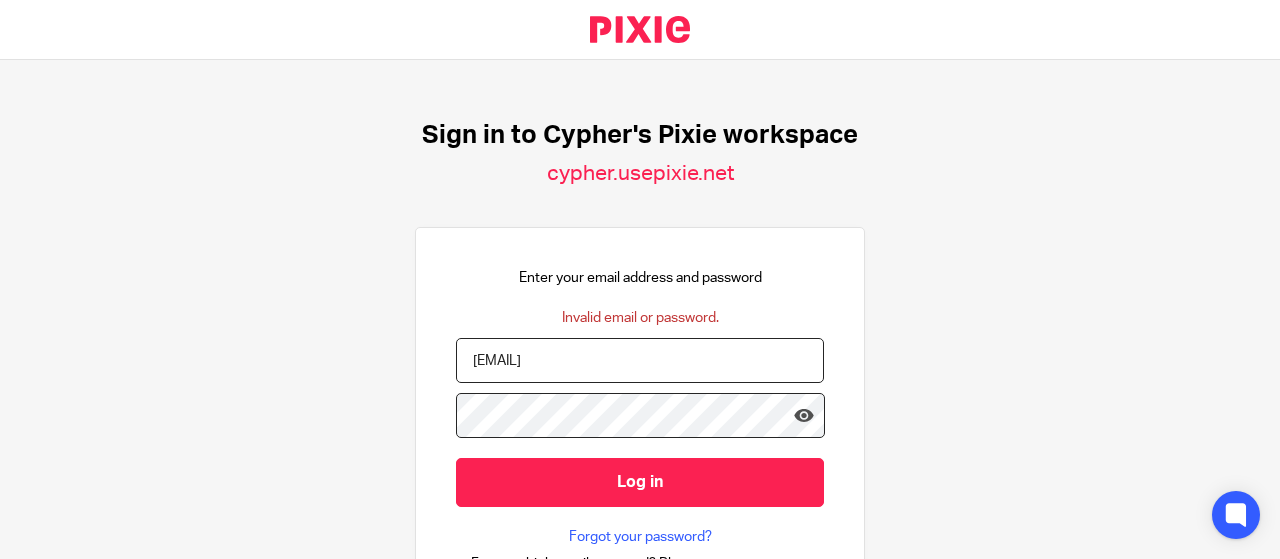 scroll, scrollTop: 0, scrollLeft: 0, axis: both 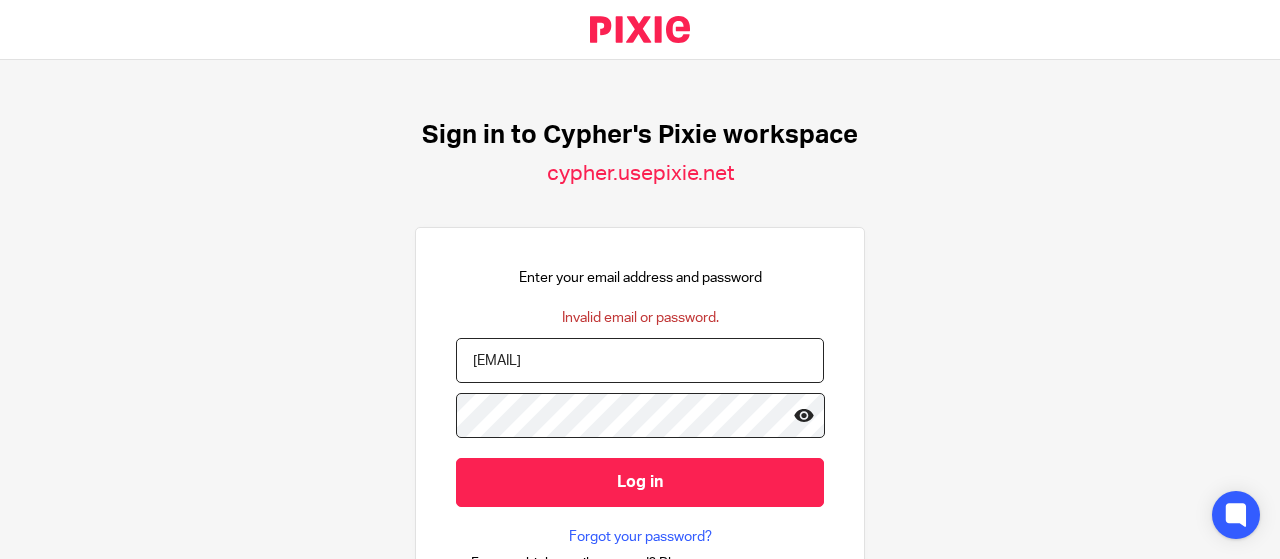 click at bounding box center (804, 415) 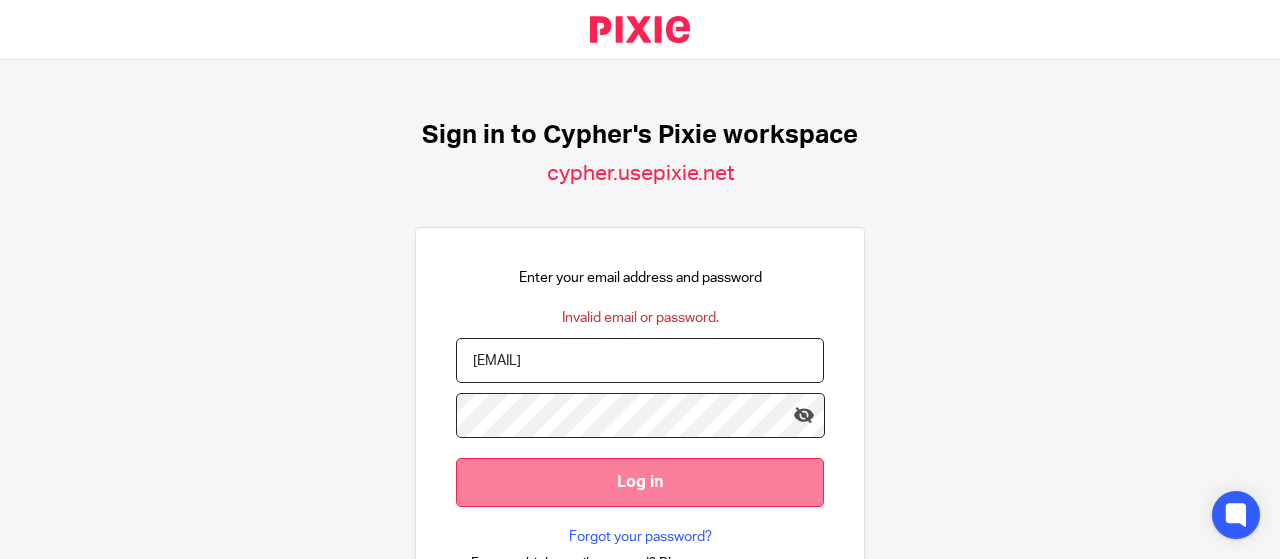 click on "Log in" at bounding box center [640, 482] 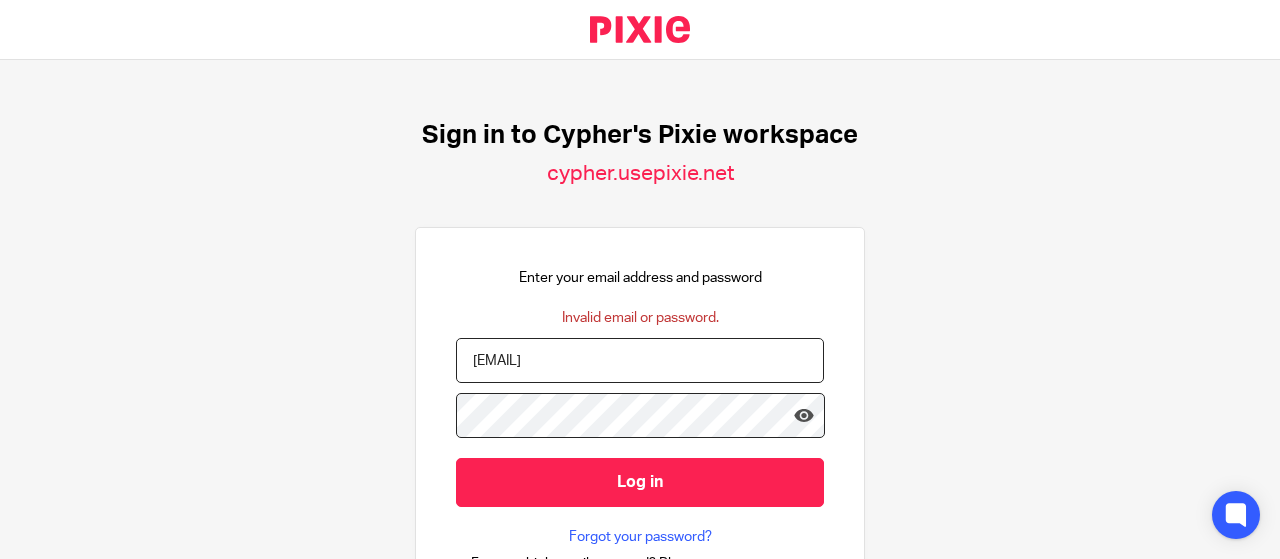 scroll, scrollTop: 0, scrollLeft: 0, axis: both 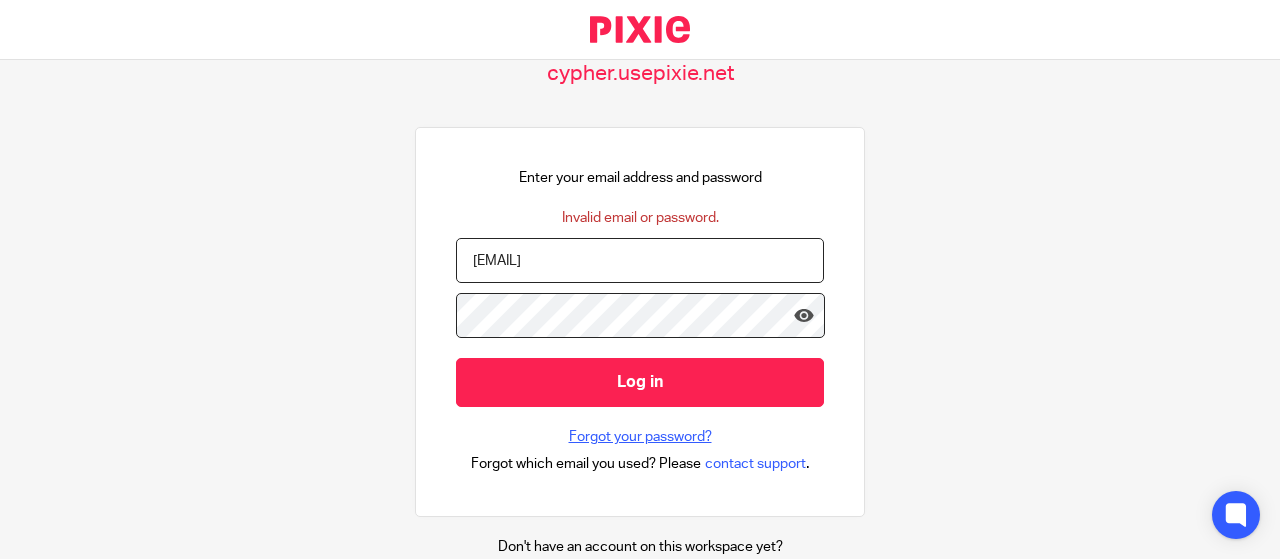 click on "Forgot your password?" at bounding box center (640, 437) 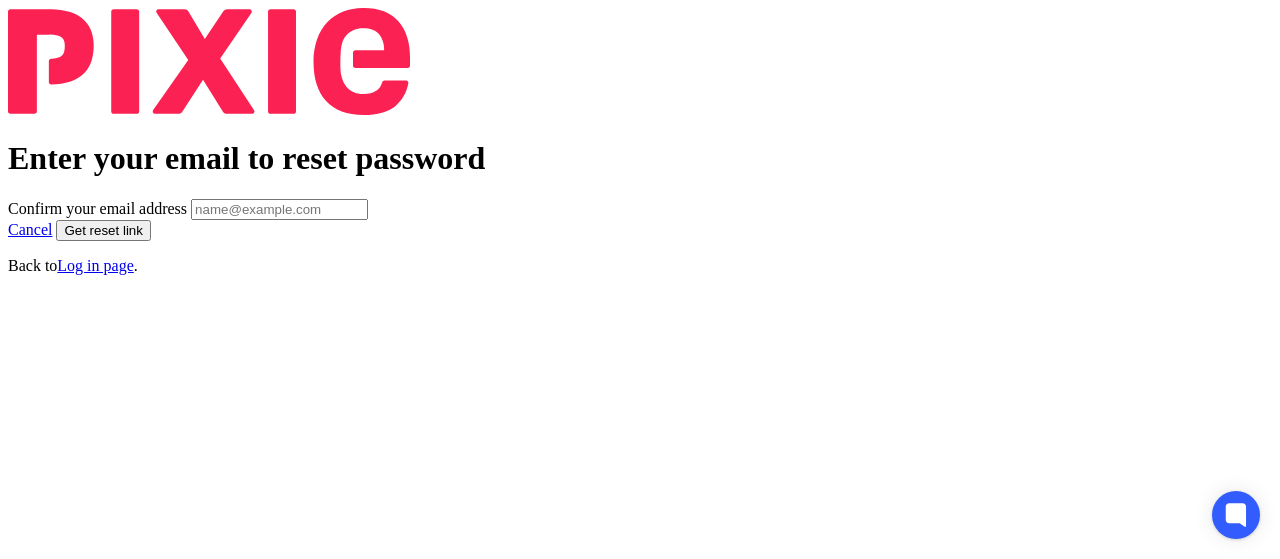 scroll, scrollTop: 0, scrollLeft: 0, axis: both 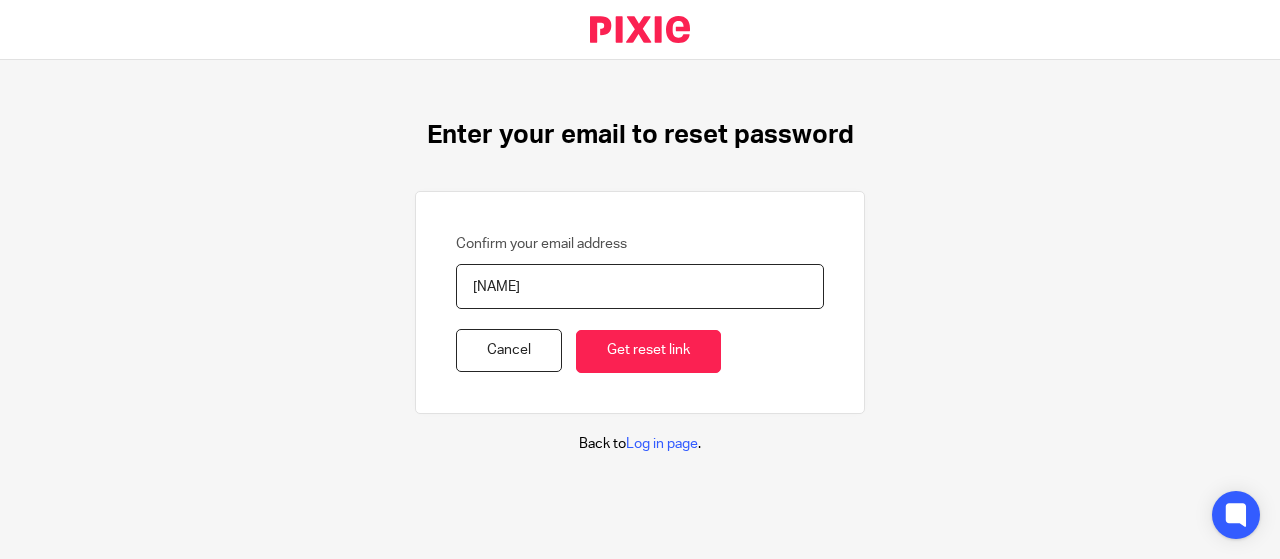 type on "jenny.waller@cotswoldhr.co.uk" 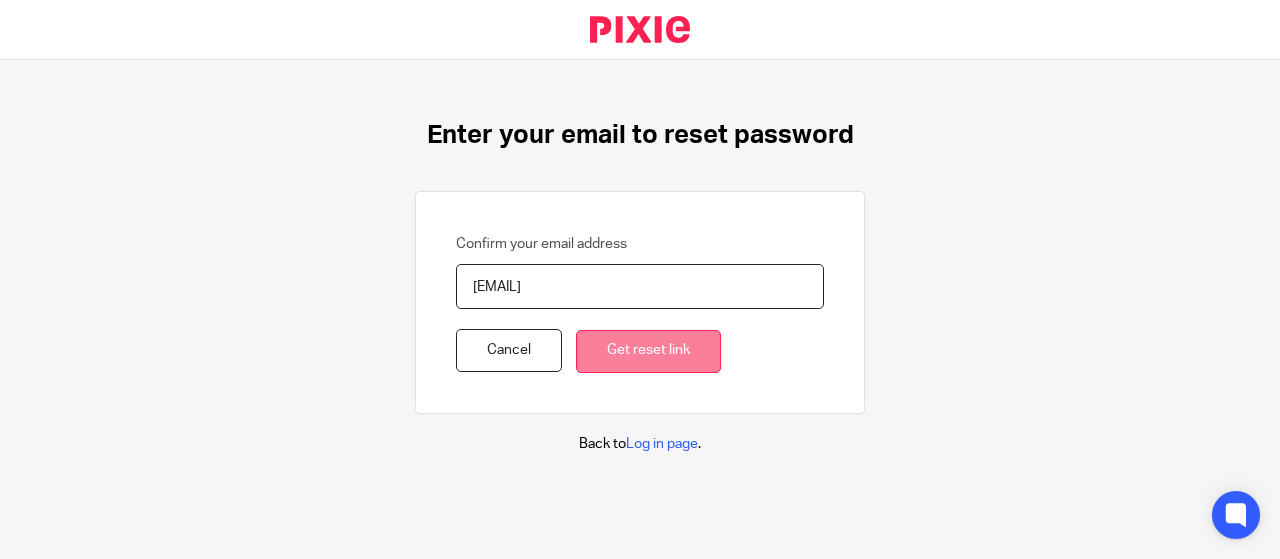 click on "Get reset link" at bounding box center [648, 351] 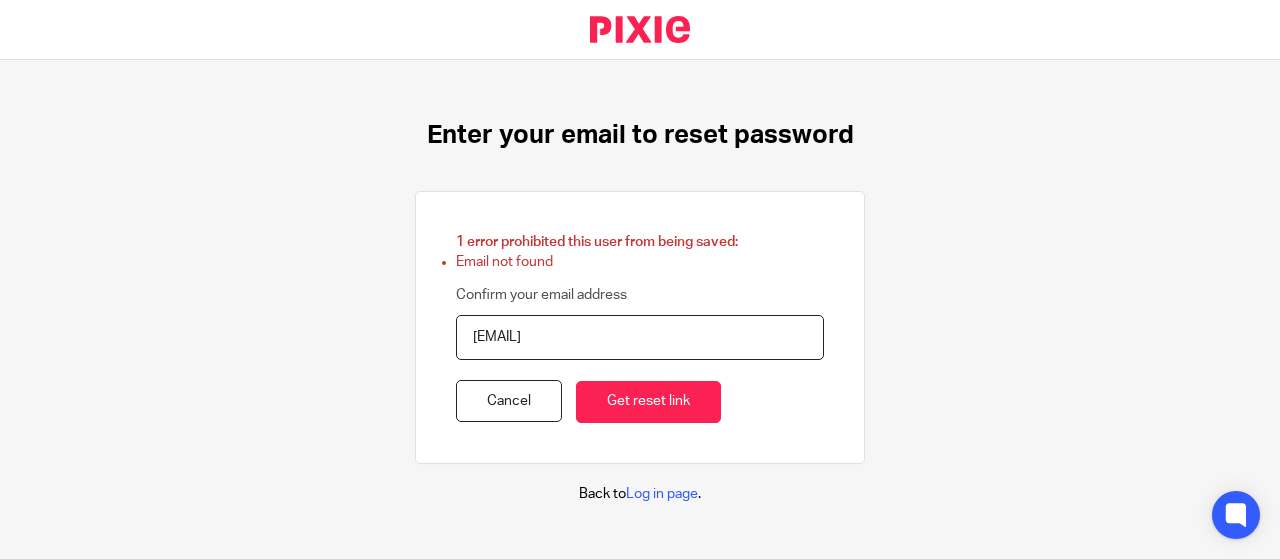scroll, scrollTop: 0, scrollLeft: 0, axis: both 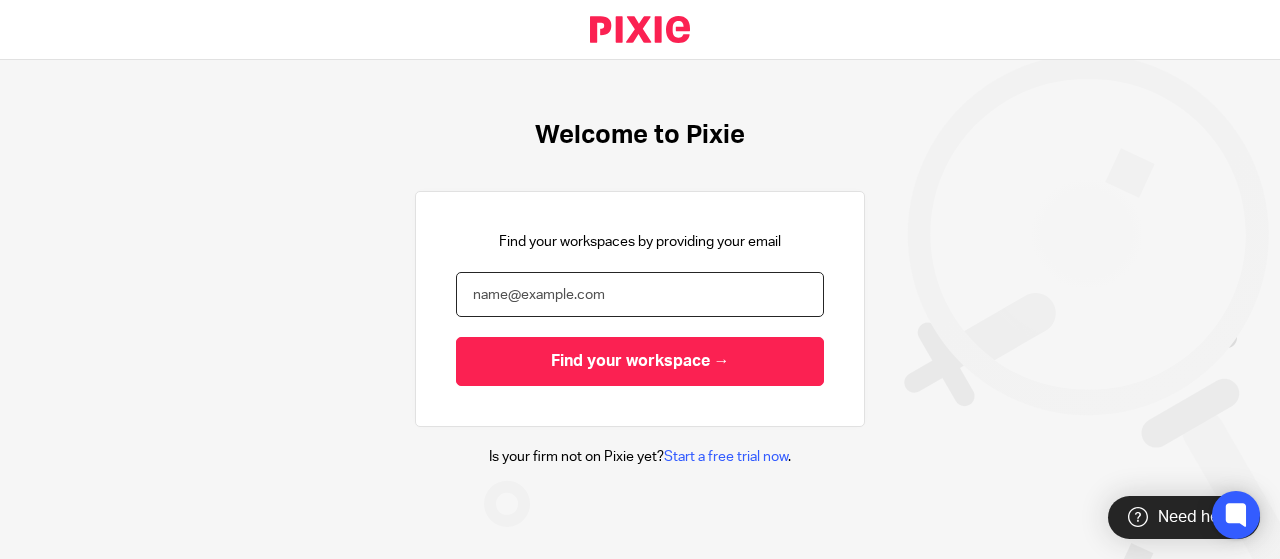 click at bounding box center (640, 294) 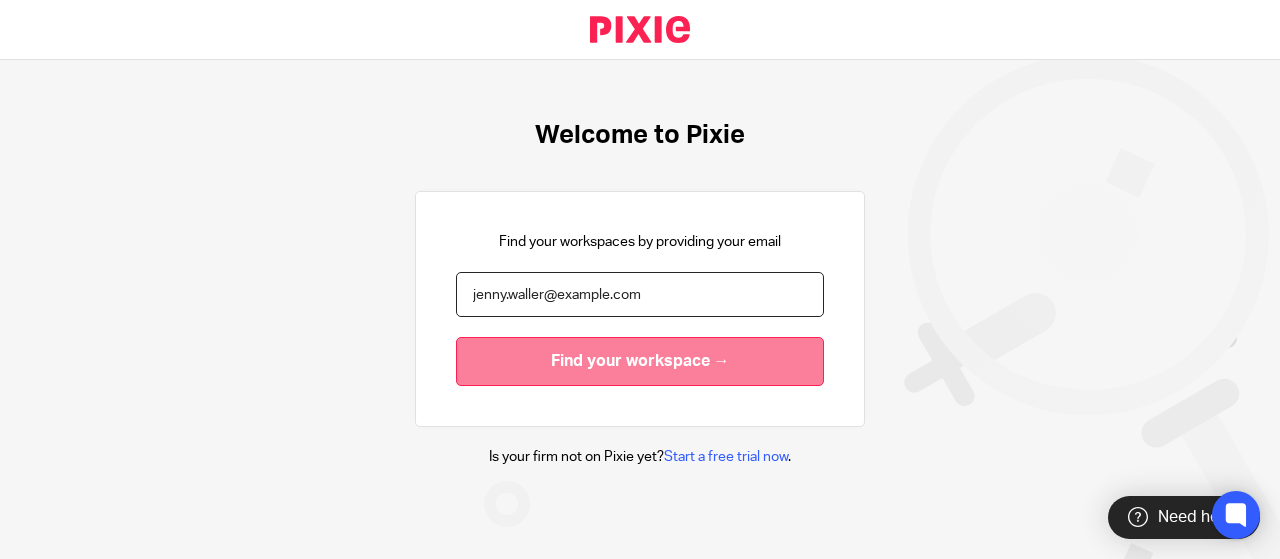 type on "jenny.waller@example.com" 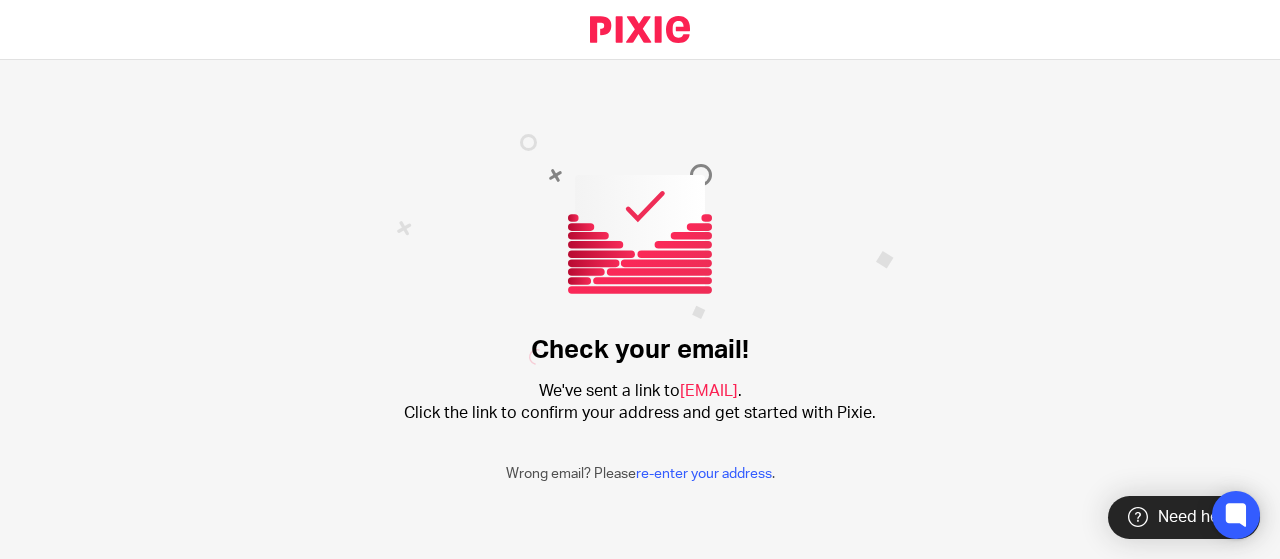 scroll, scrollTop: 0, scrollLeft: 0, axis: both 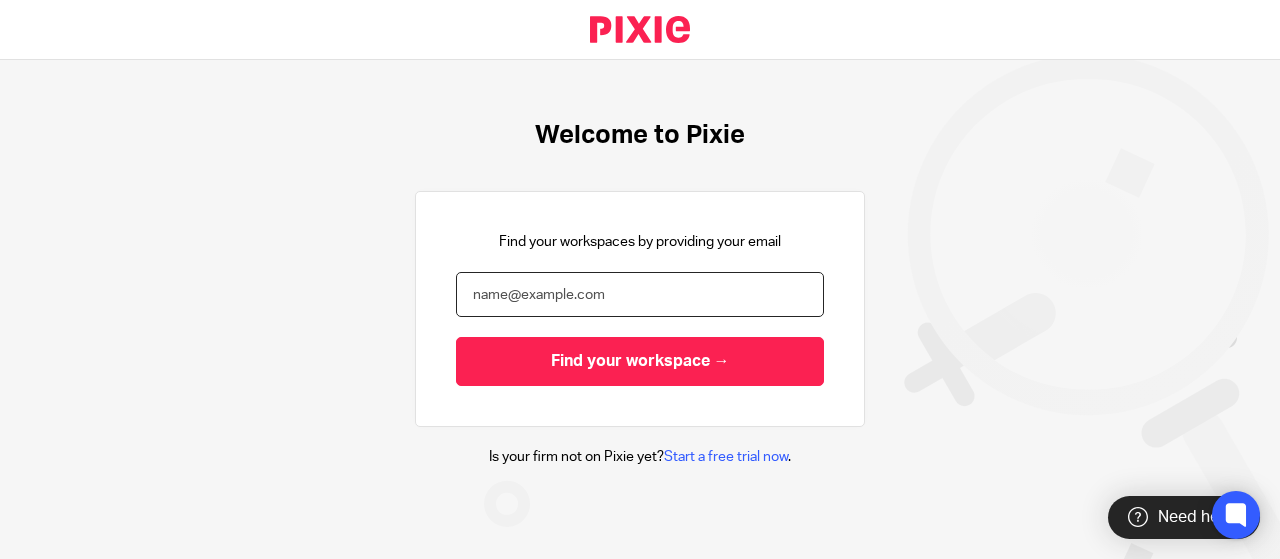 click at bounding box center [640, 294] 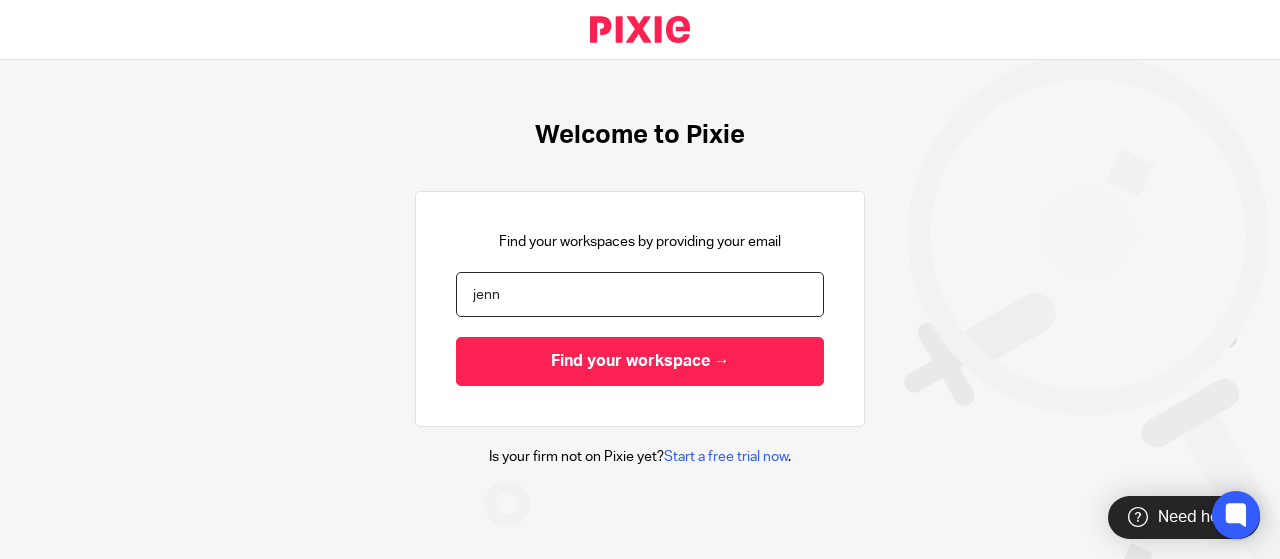 type on "jenn" 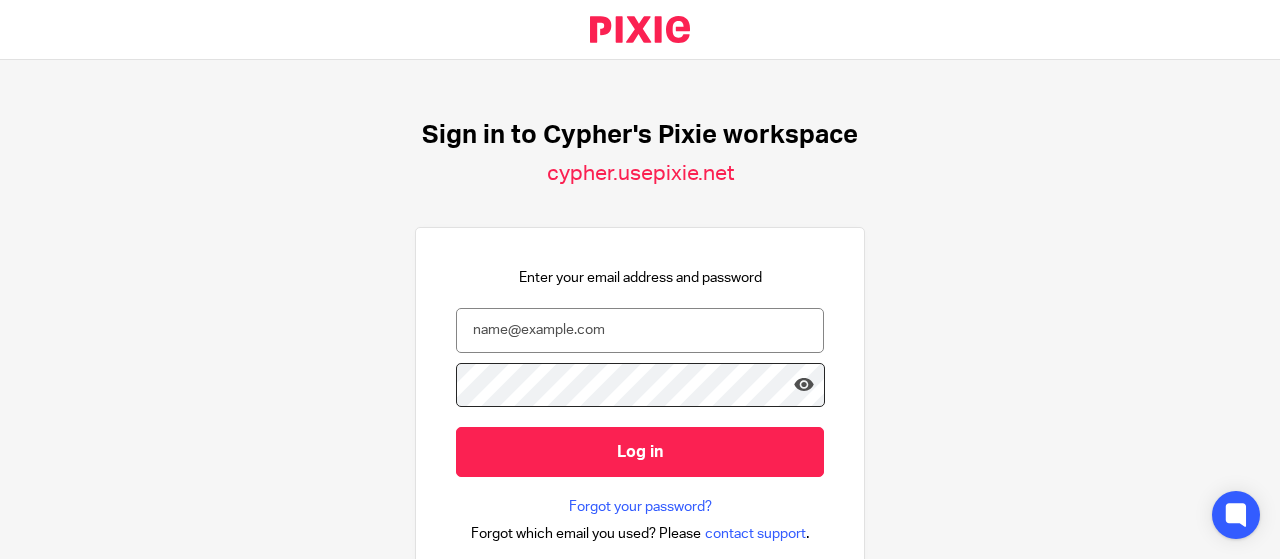 scroll, scrollTop: 0, scrollLeft: 0, axis: both 